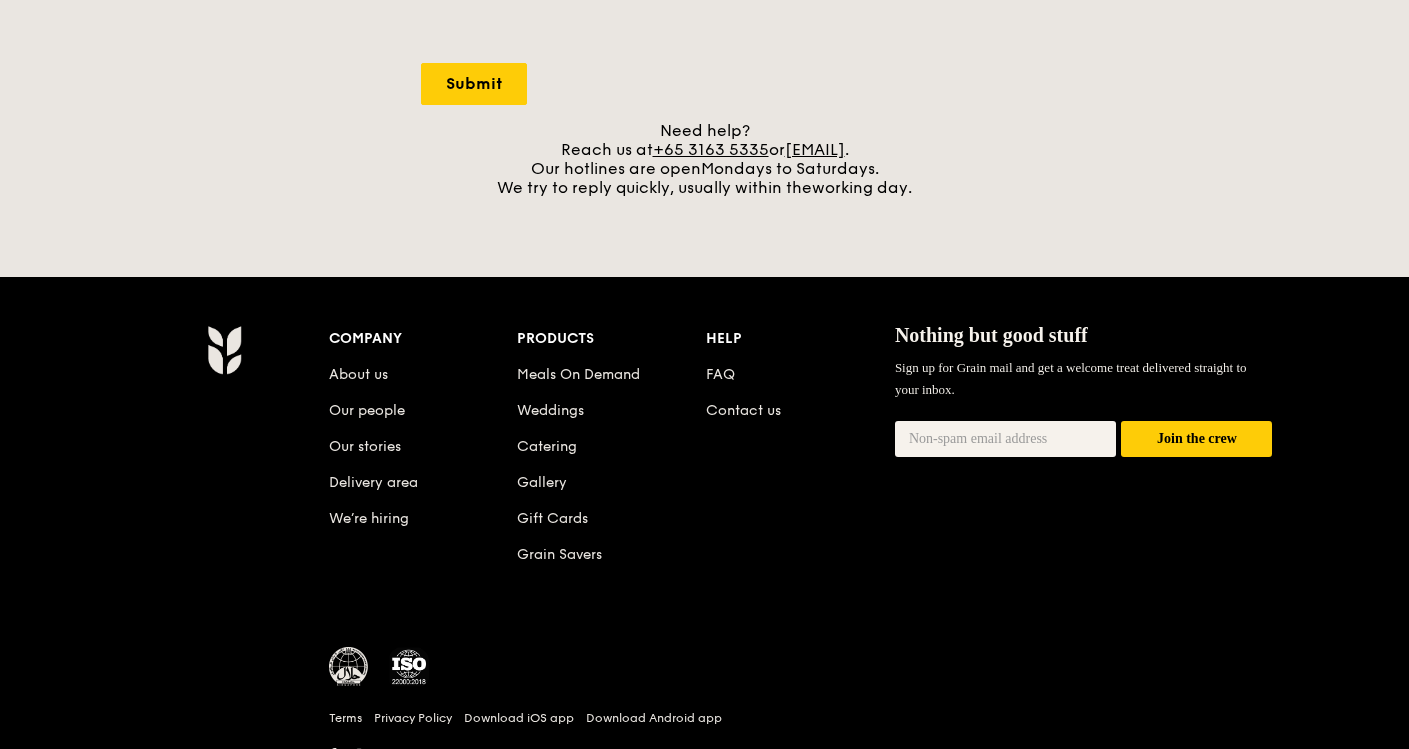 scroll, scrollTop: 0, scrollLeft: 0, axis: both 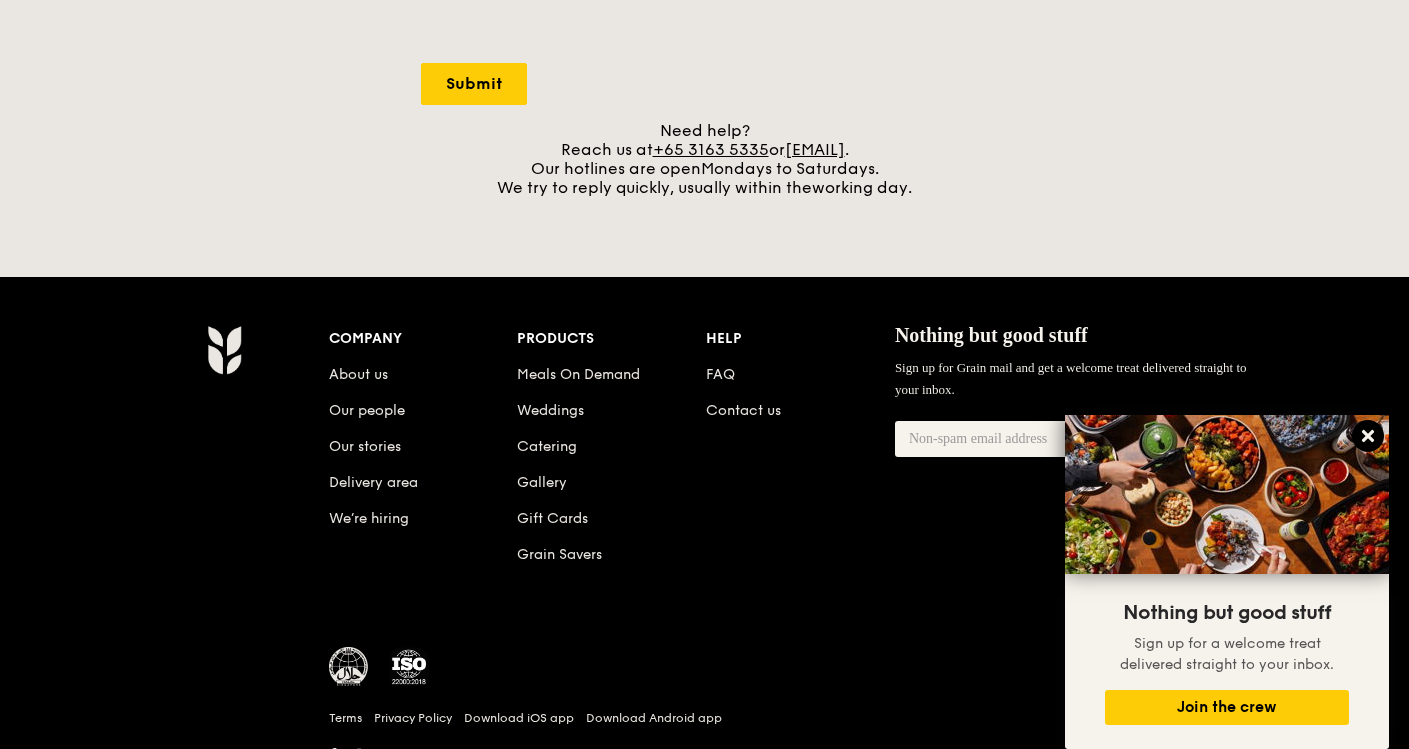 click 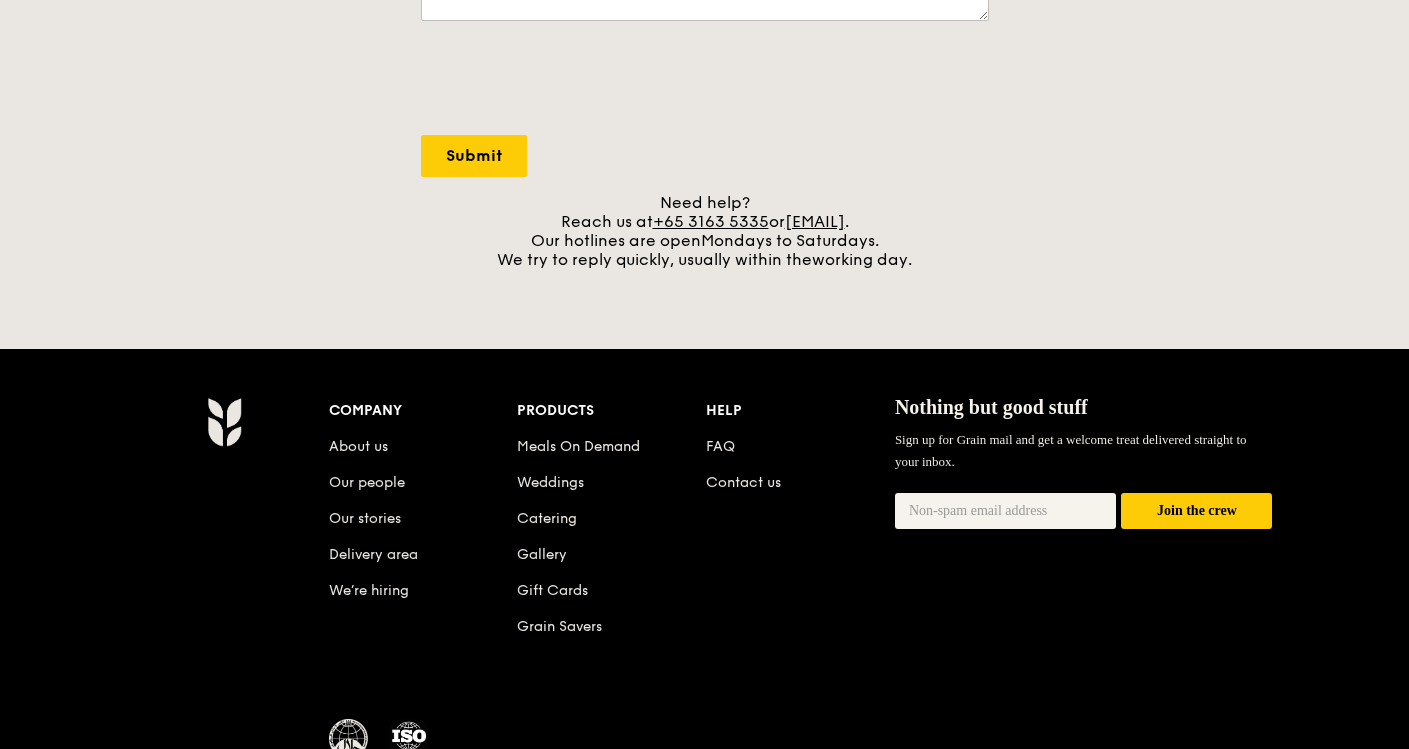 scroll, scrollTop: 863, scrollLeft: 0, axis: vertical 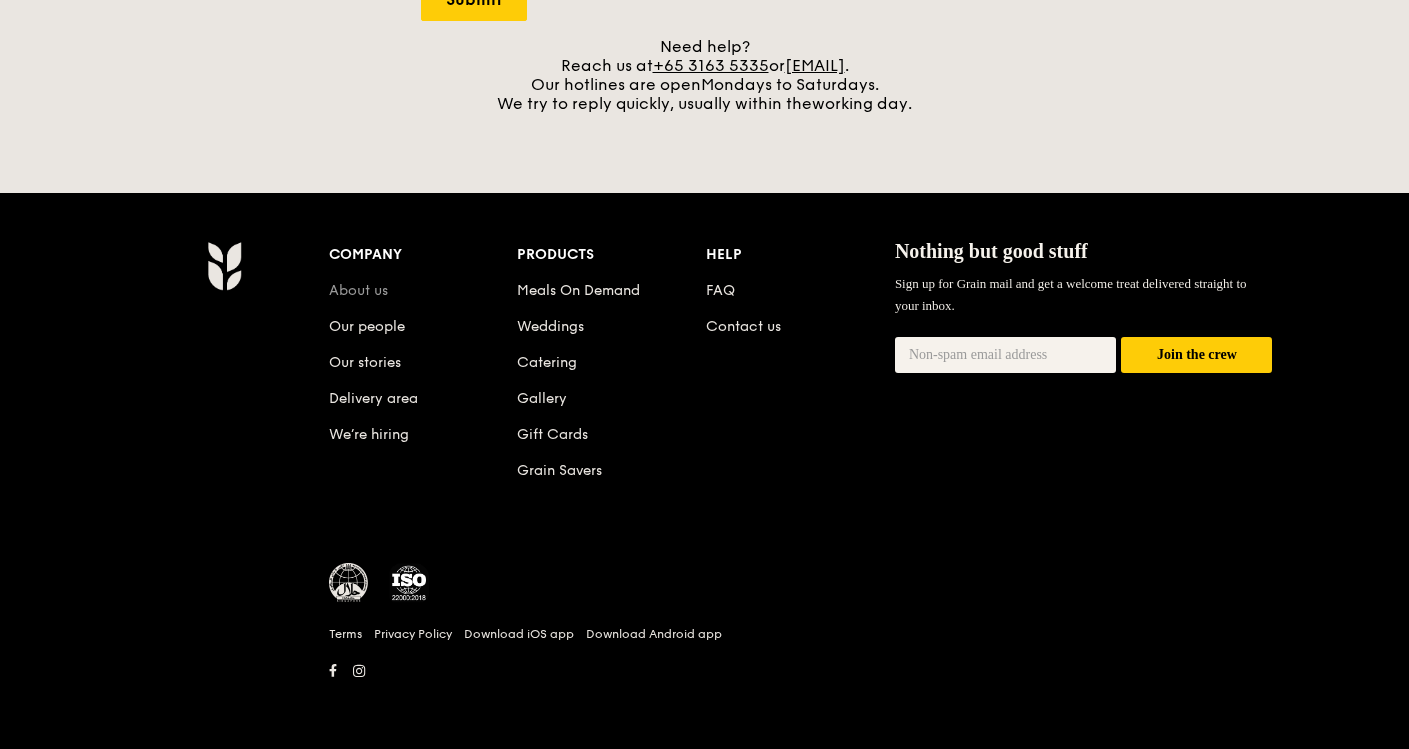 click on "About us" at bounding box center [358, 290] 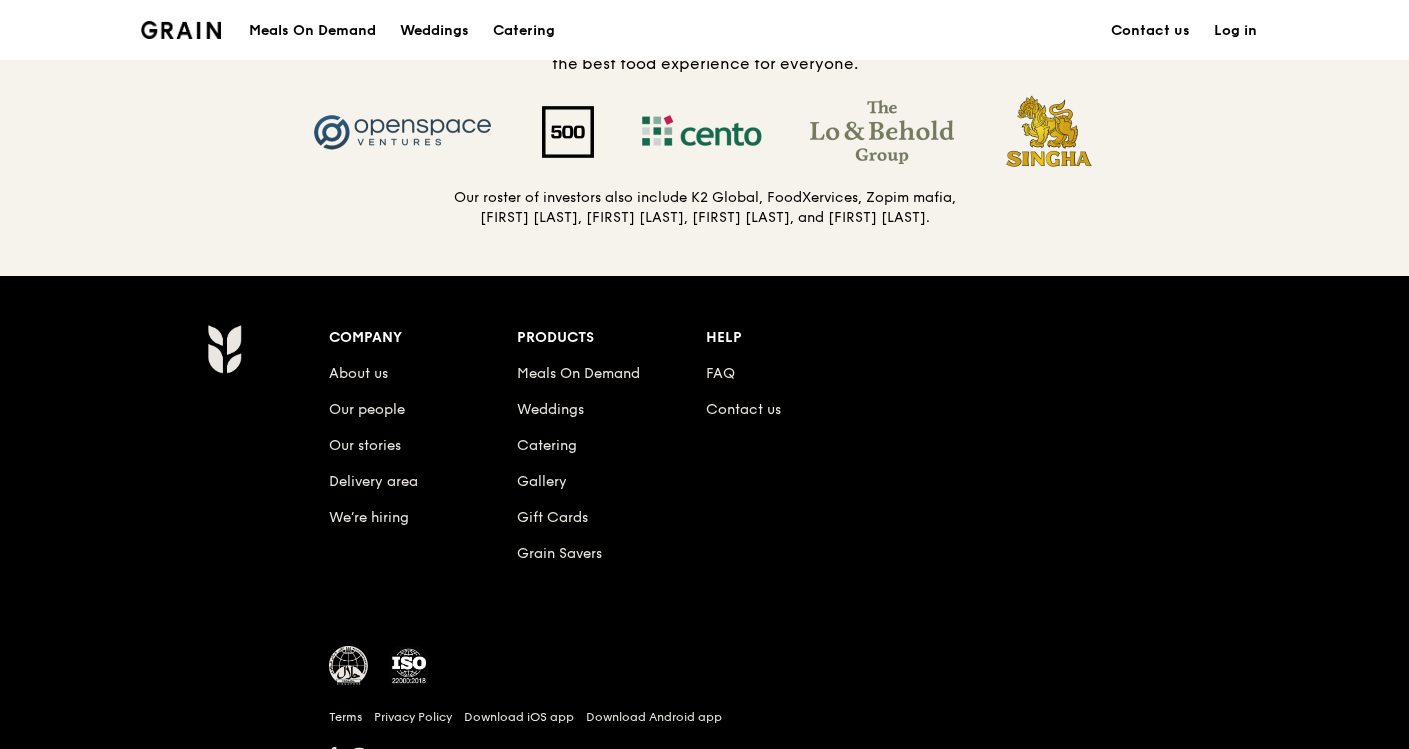 scroll, scrollTop: 2194, scrollLeft: 0, axis: vertical 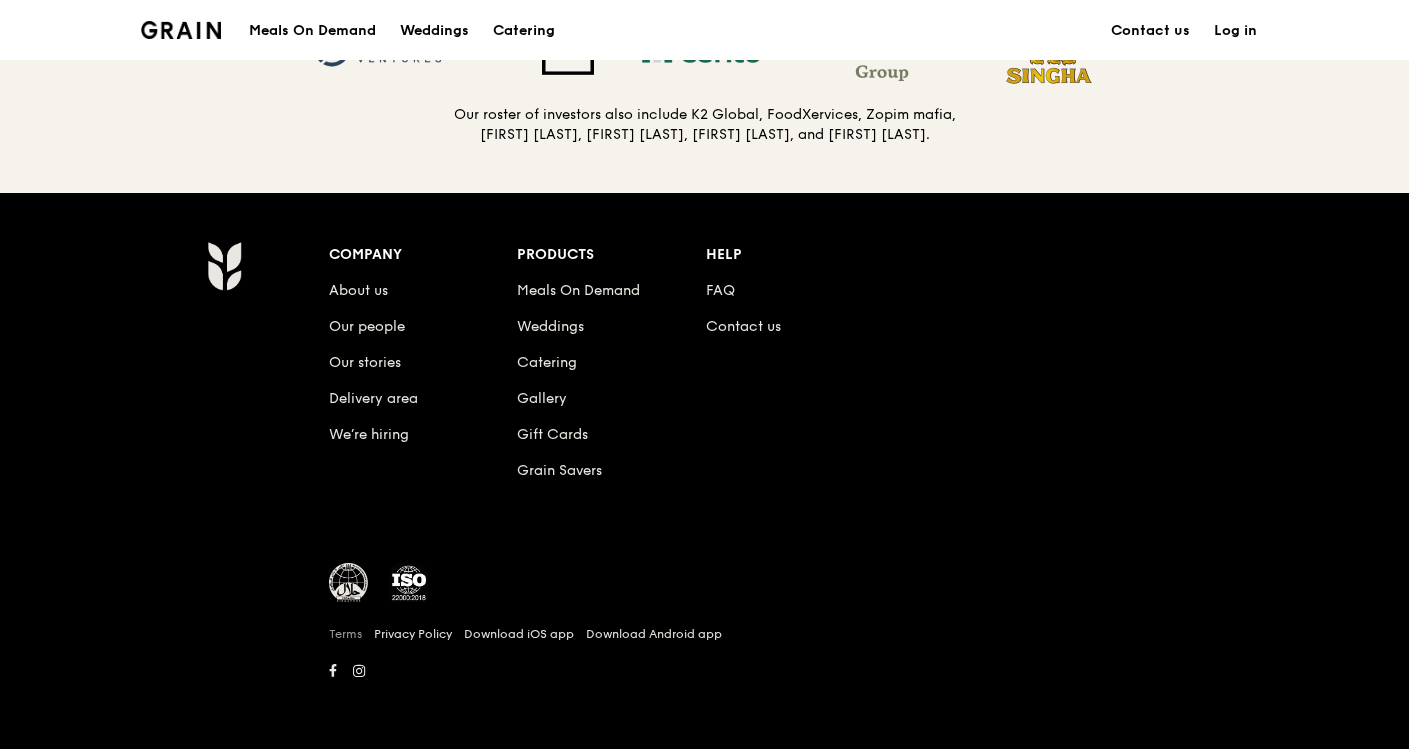 click on "Terms" at bounding box center [345, 634] 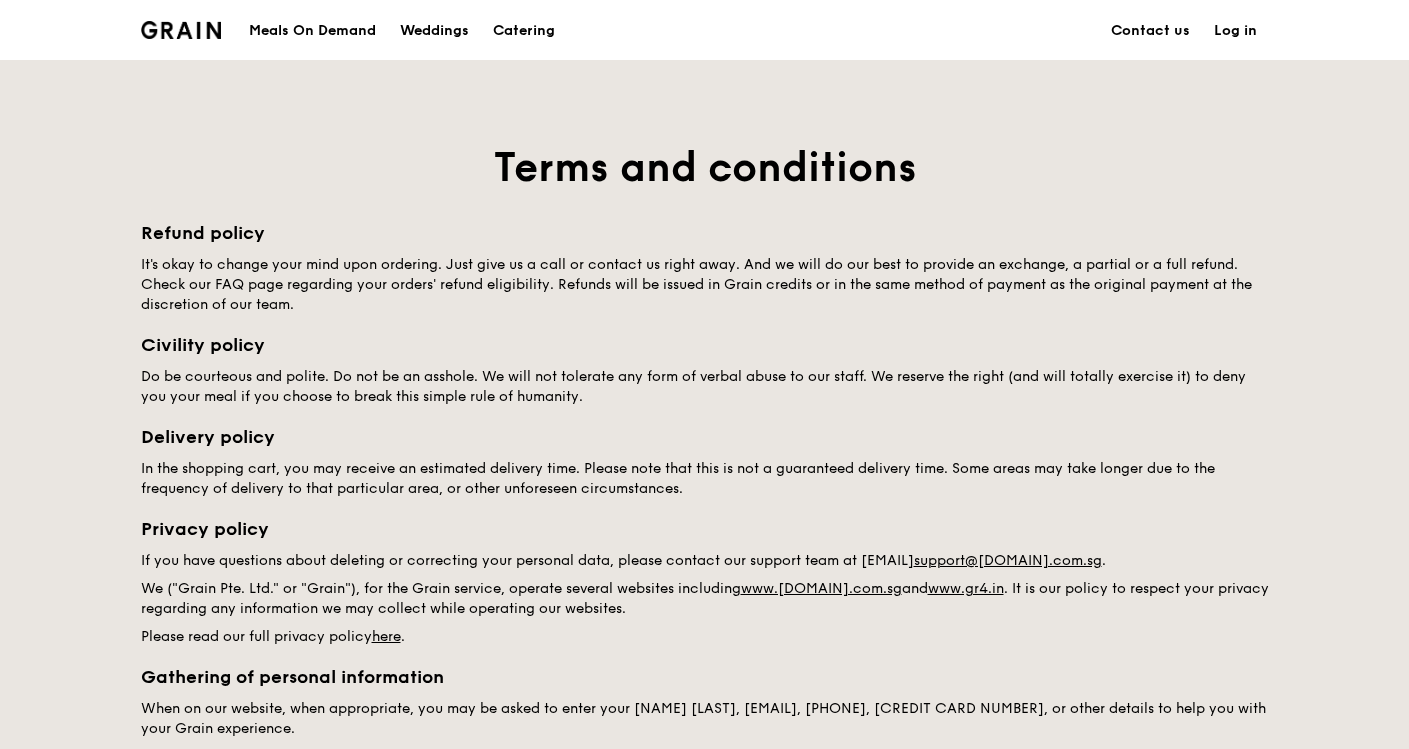 scroll, scrollTop: 0, scrollLeft: 0, axis: both 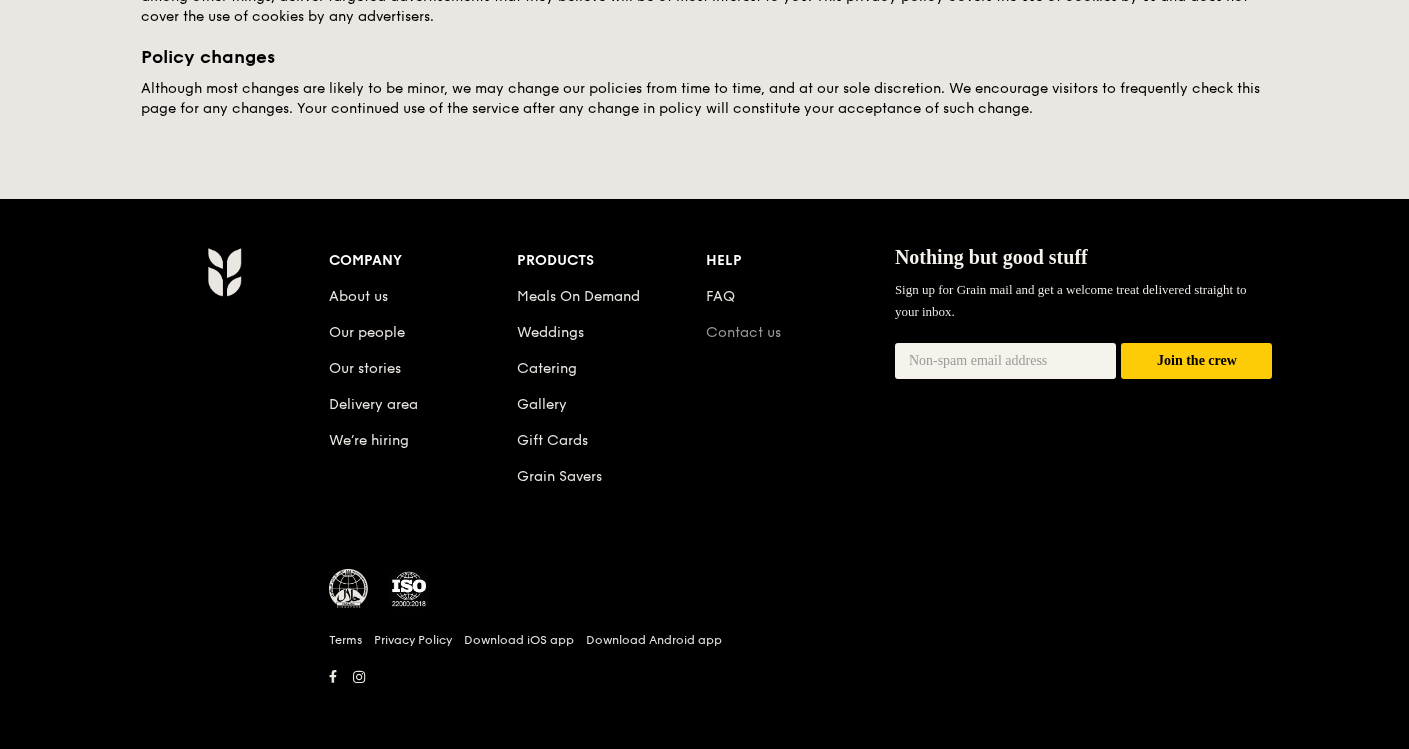 click on "Contact us" at bounding box center (743, 332) 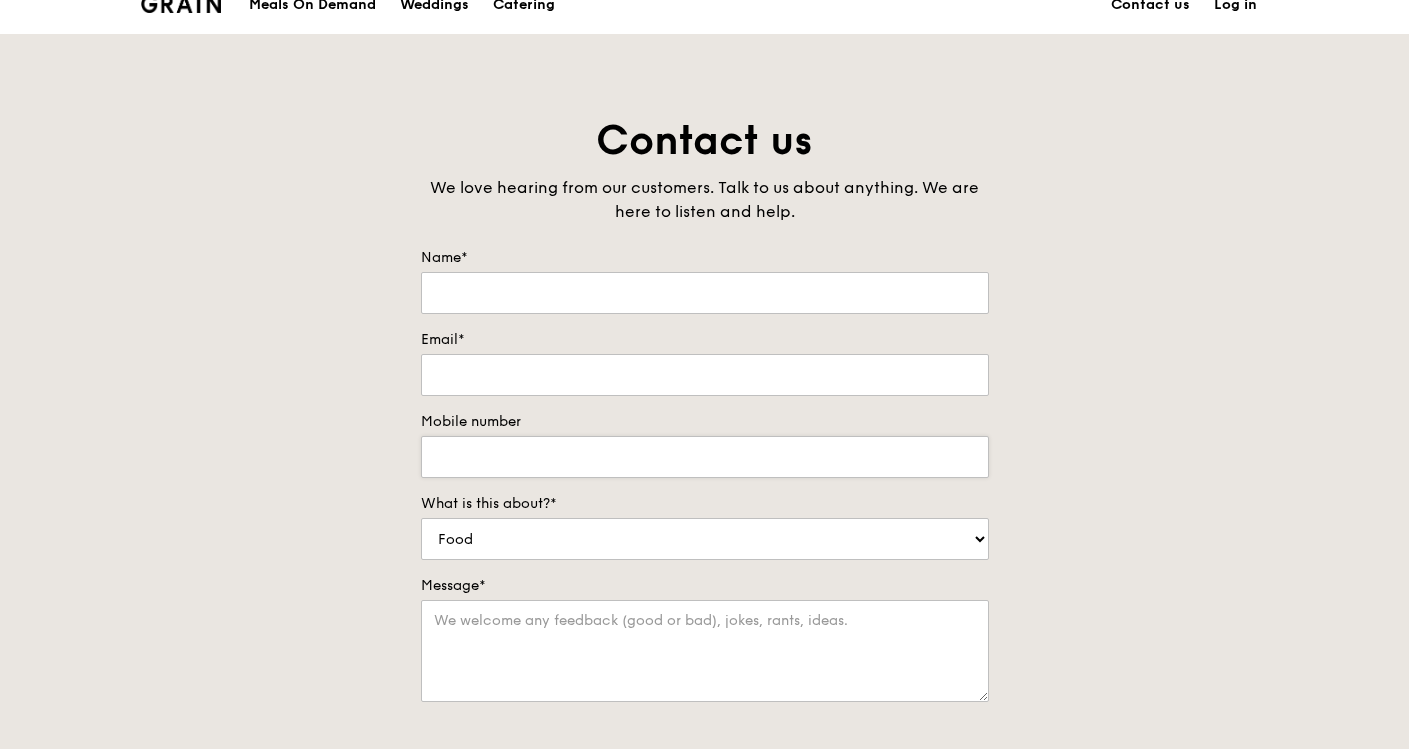 scroll, scrollTop: 0, scrollLeft: 0, axis: both 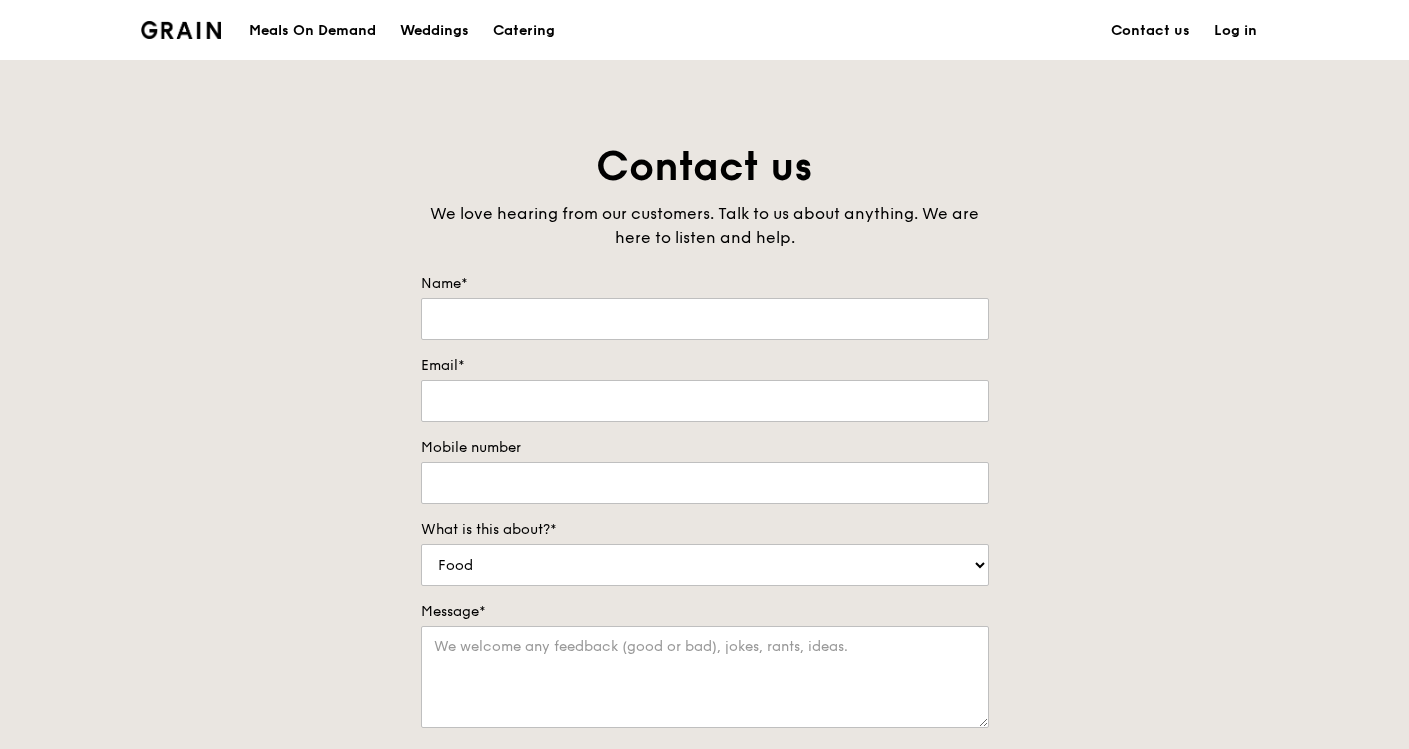 click on "Grain logo" at bounding box center (181, 29) 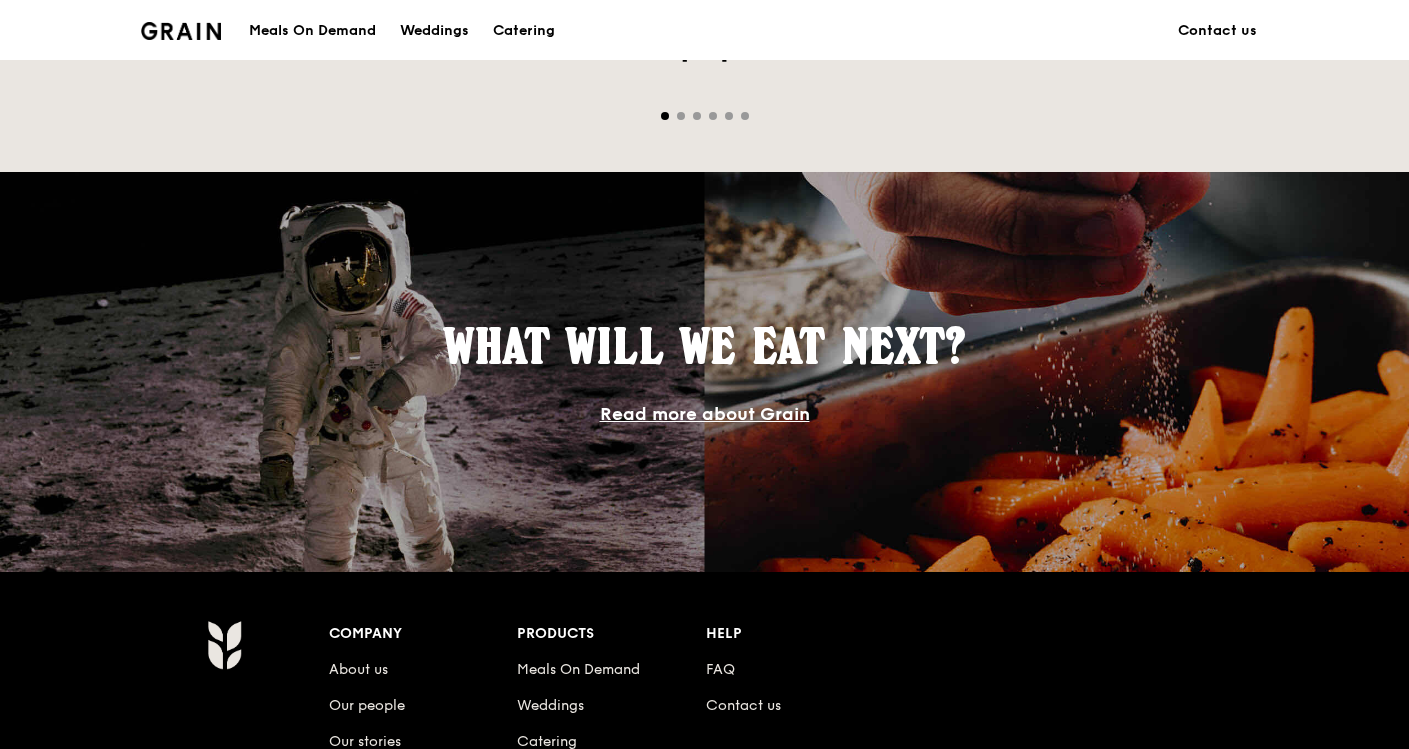 scroll, scrollTop: 1885, scrollLeft: 0, axis: vertical 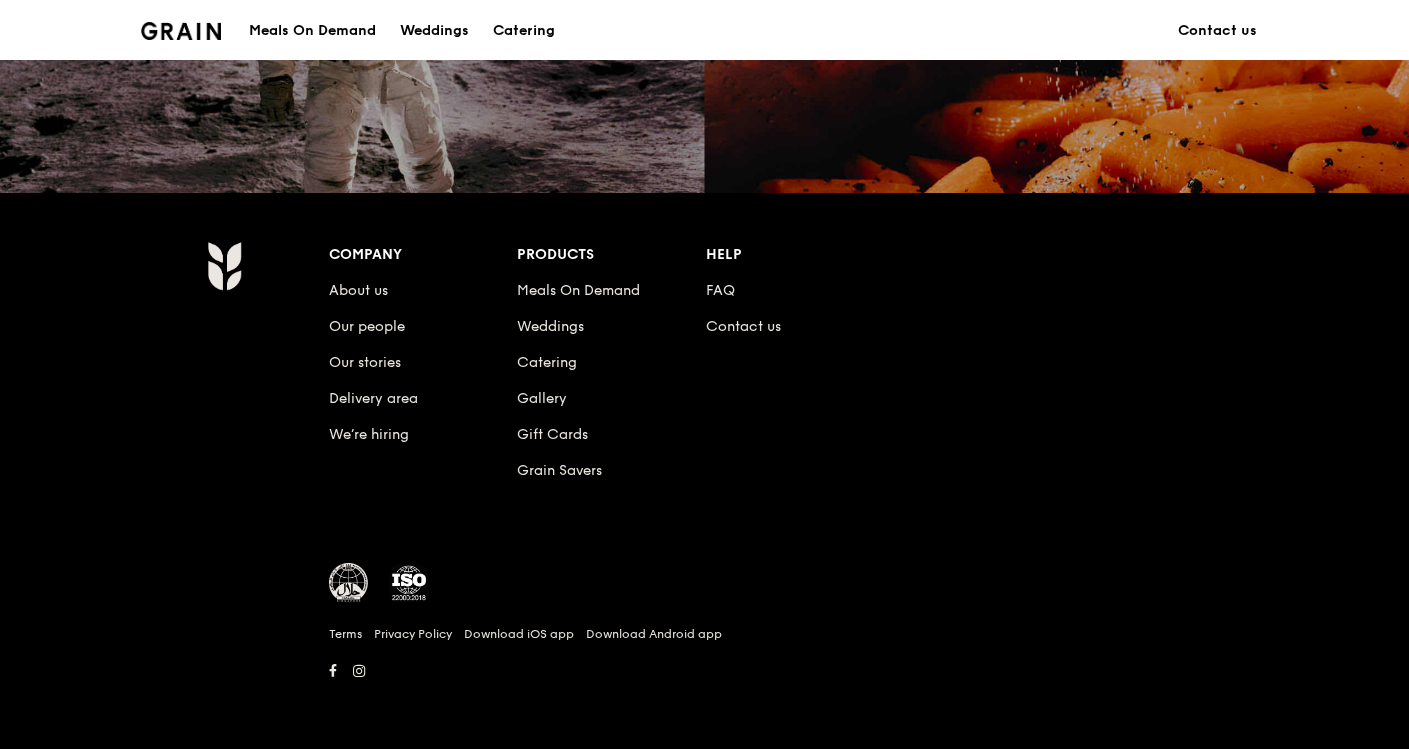 click on "Delivery area" at bounding box center (423, 395) 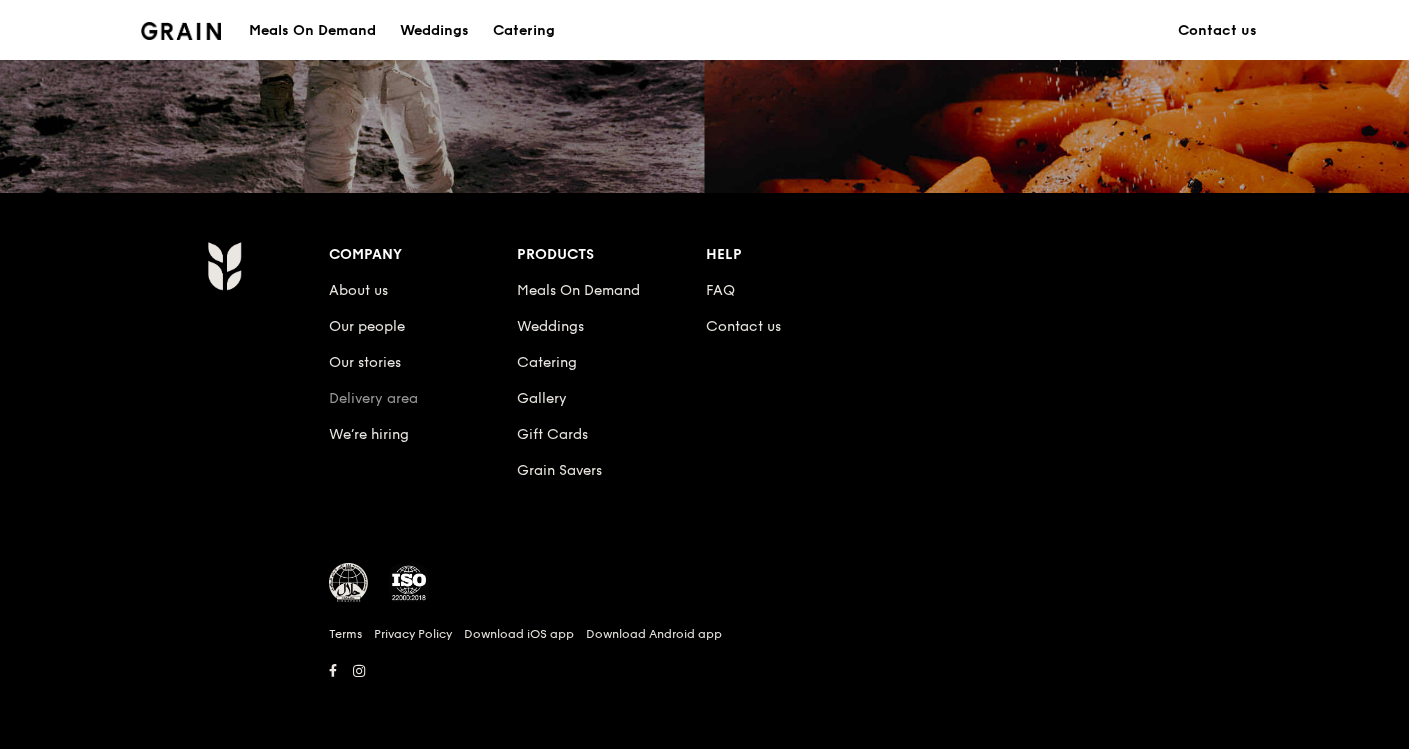 click on "Delivery area" at bounding box center [373, 398] 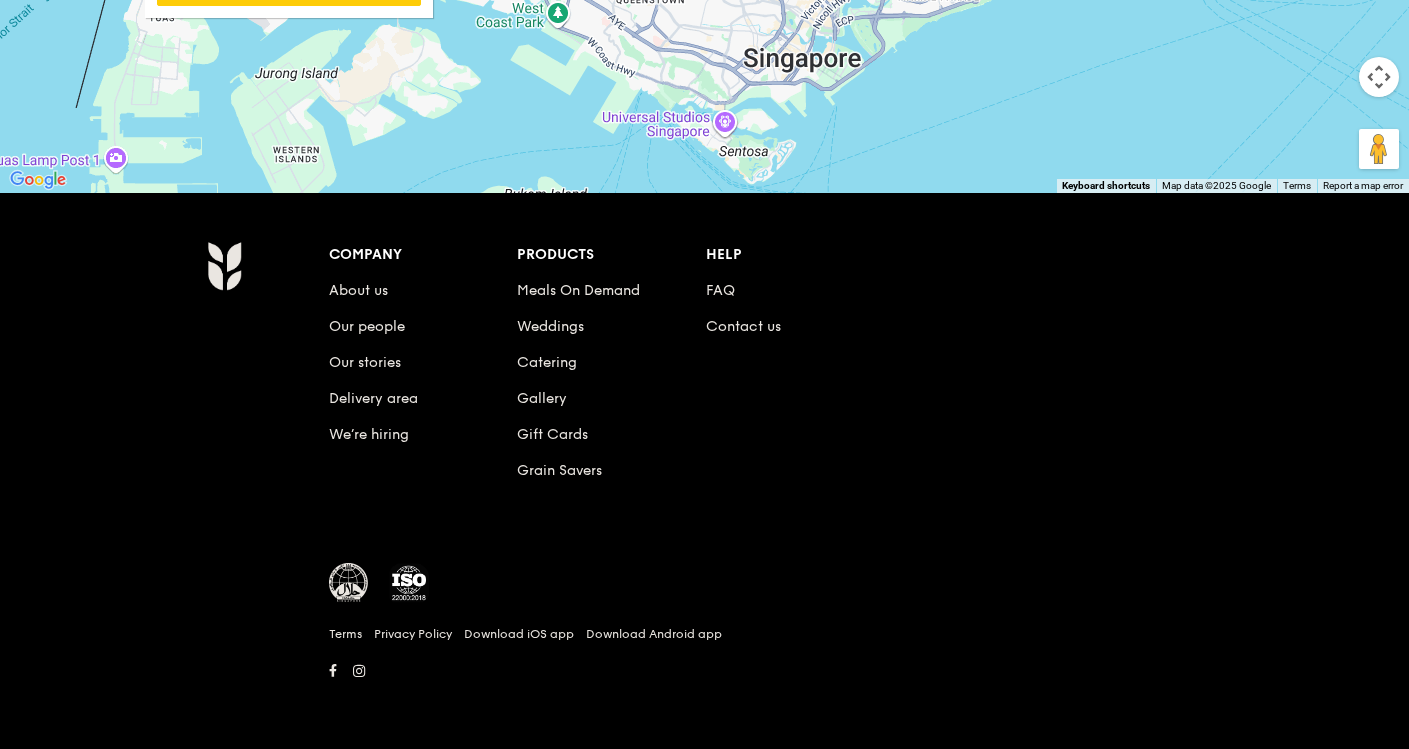 click on "Grain logo" at bounding box center [181, -538] 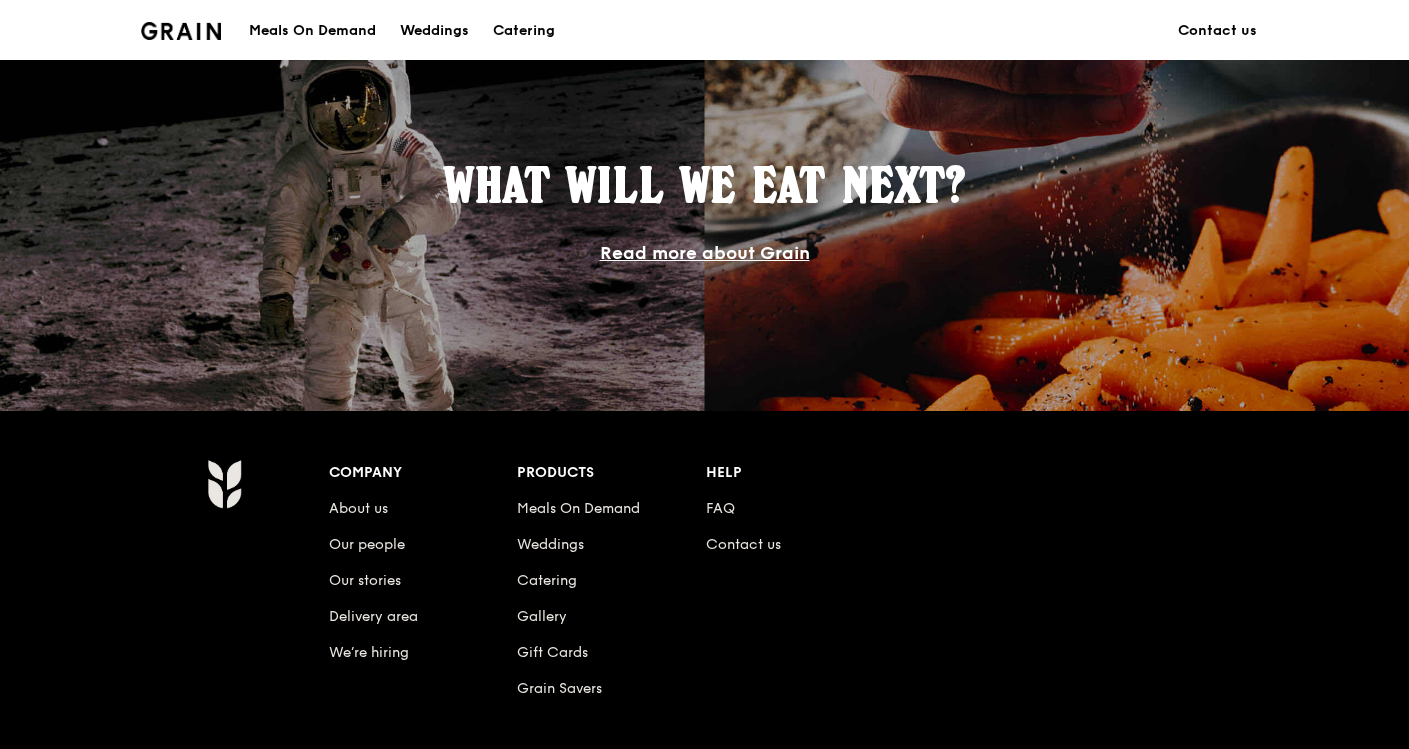 scroll, scrollTop: 1885, scrollLeft: 0, axis: vertical 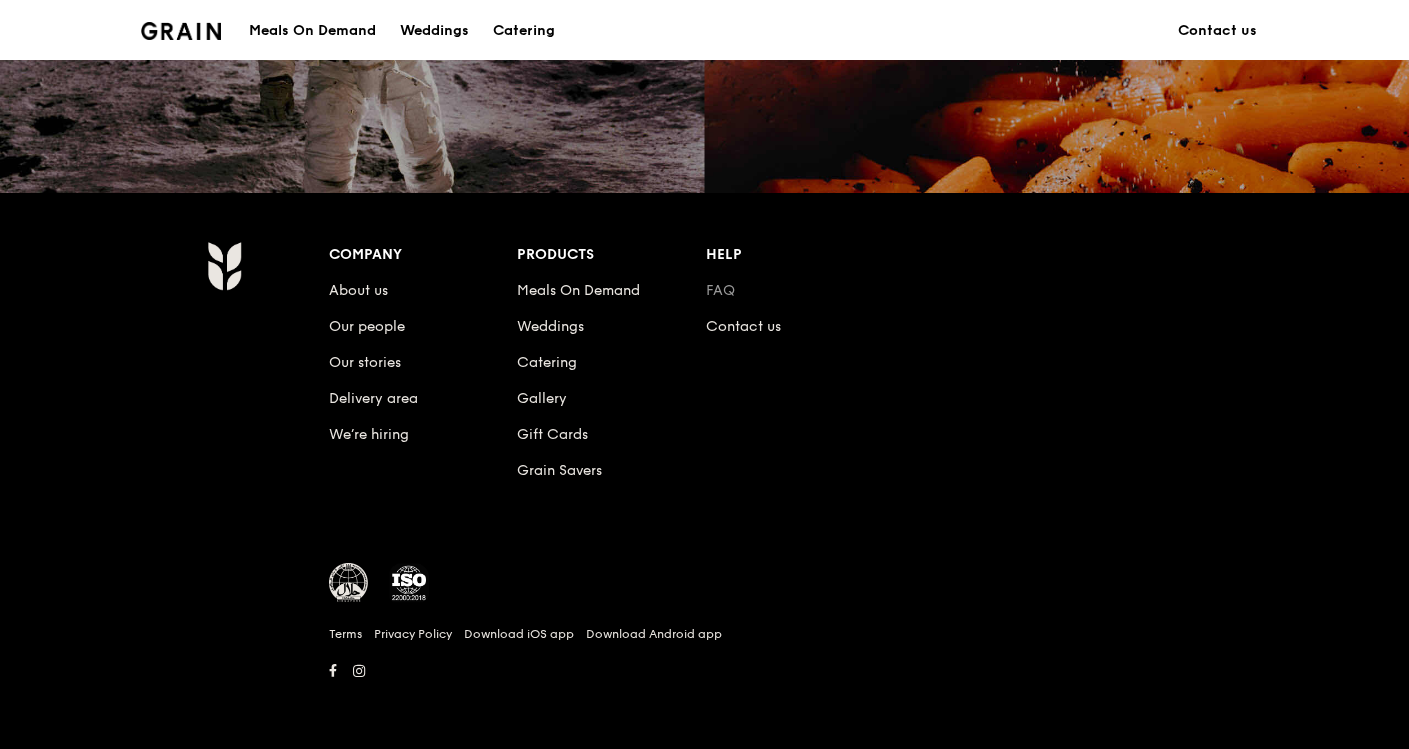 click on "FAQ" at bounding box center [720, 290] 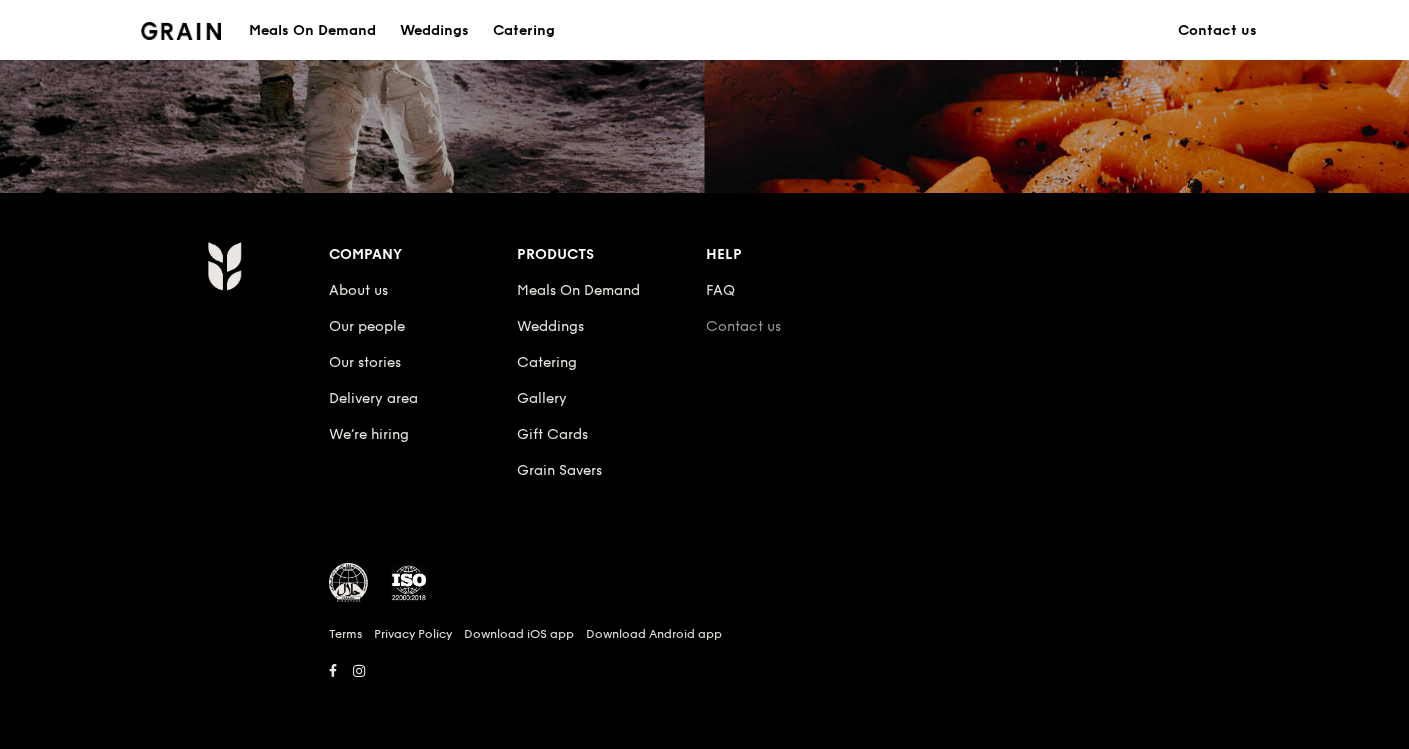 click on "Contact us" at bounding box center (743, 326) 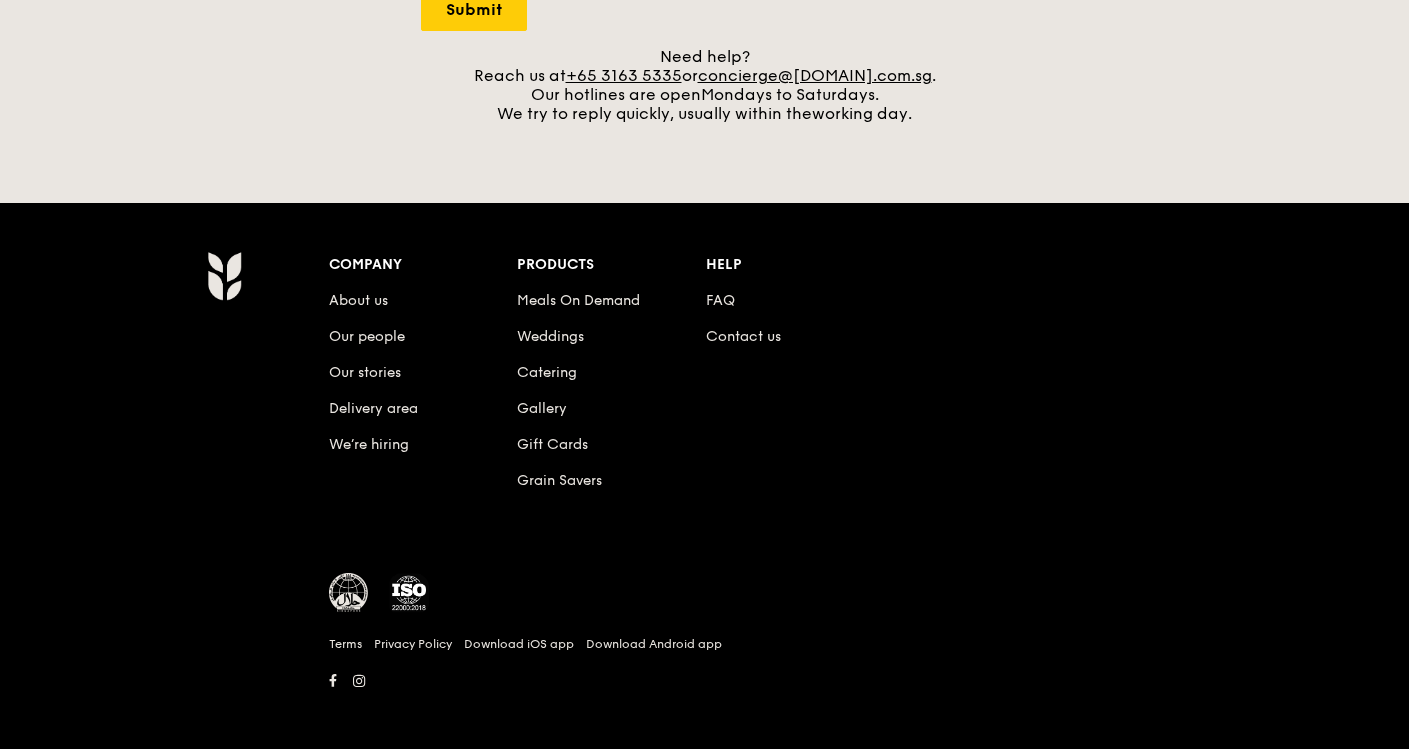 scroll, scrollTop: 863, scrollLeft: 0, axis: vertical 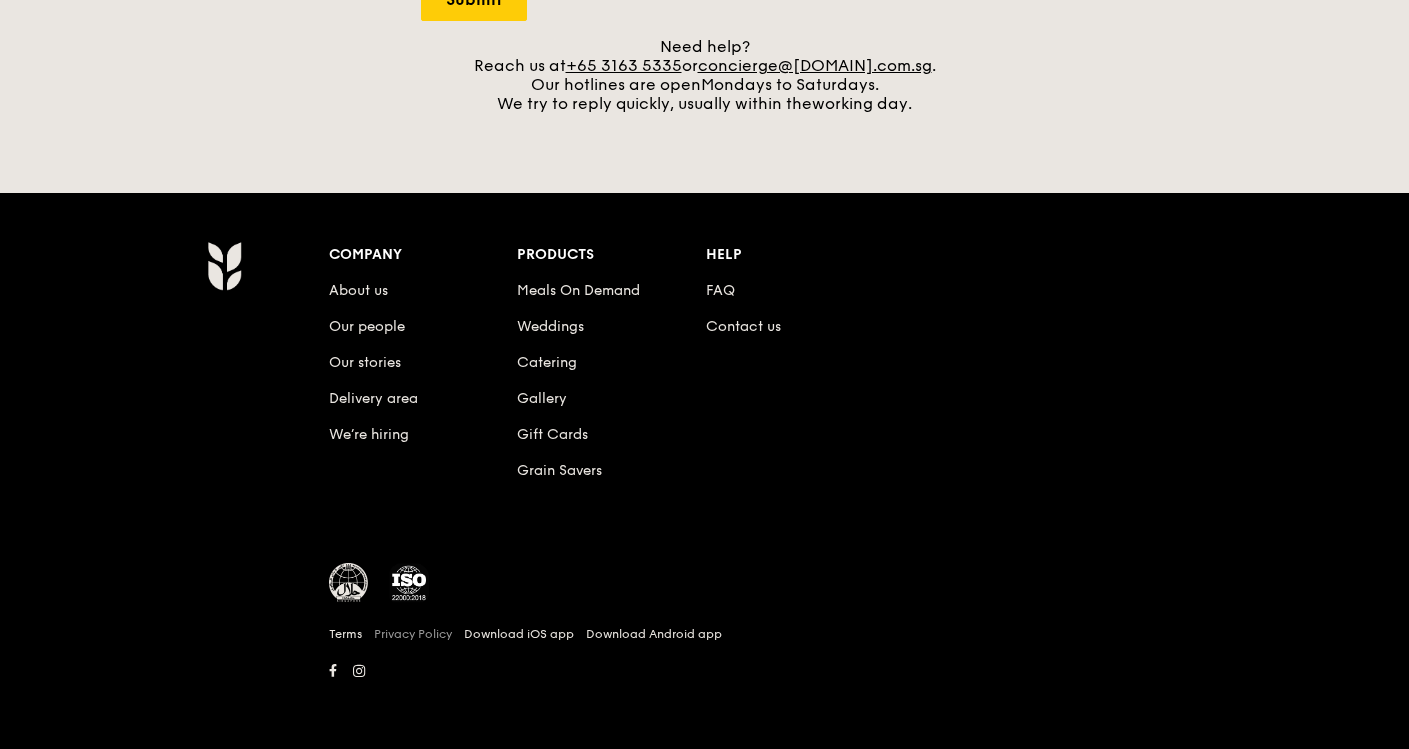 click on "Privacy Policy" at bounding box center [413, 634] 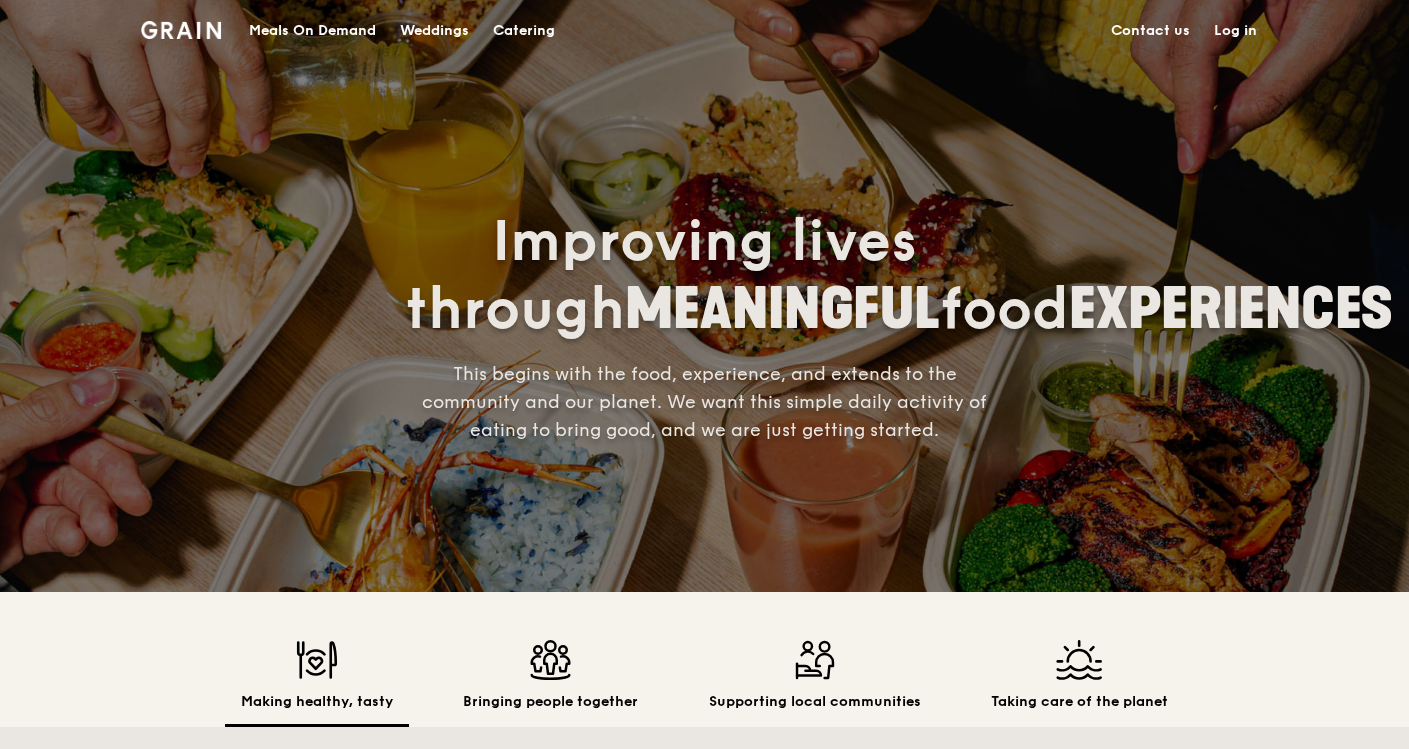 scroll, scrollTop: 0, scrollLeft: 0, axis: both 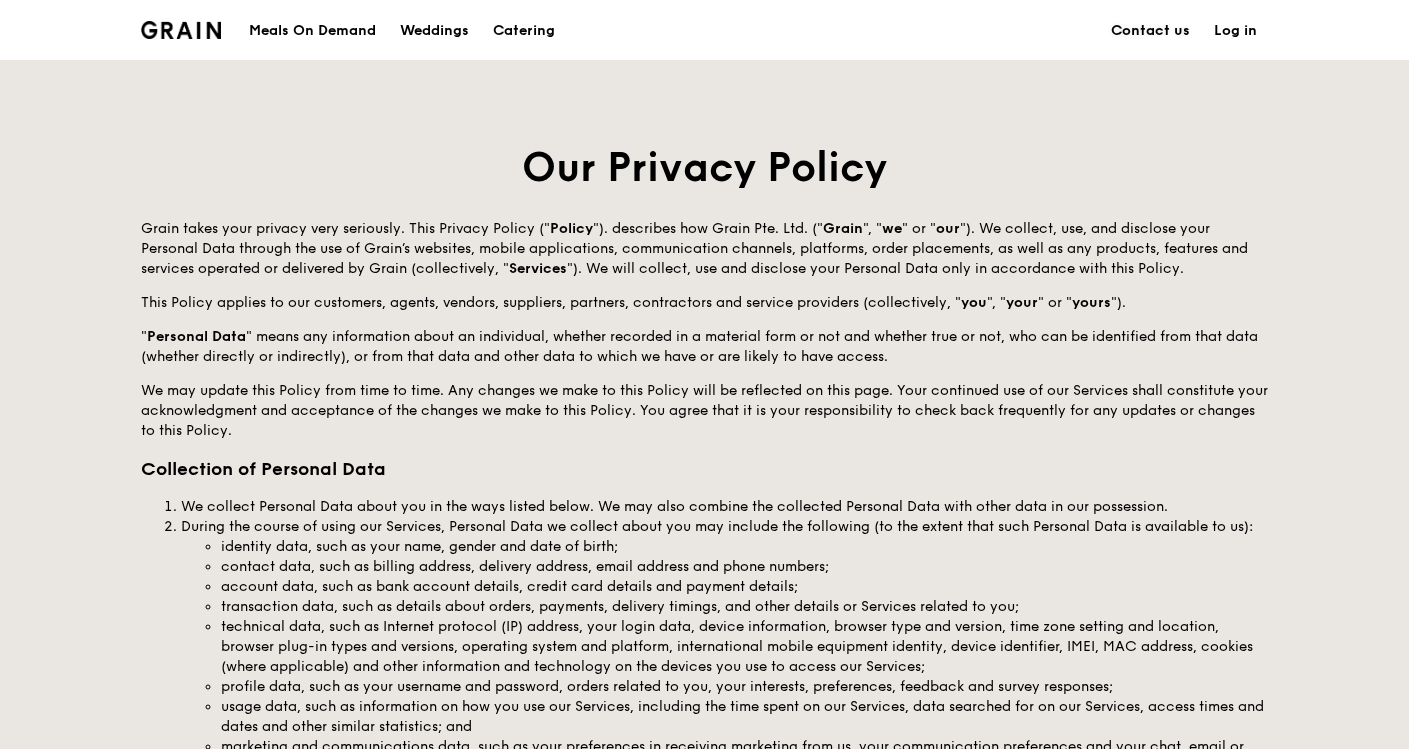 click on "Contact us" at bounding box center [1150, 31] 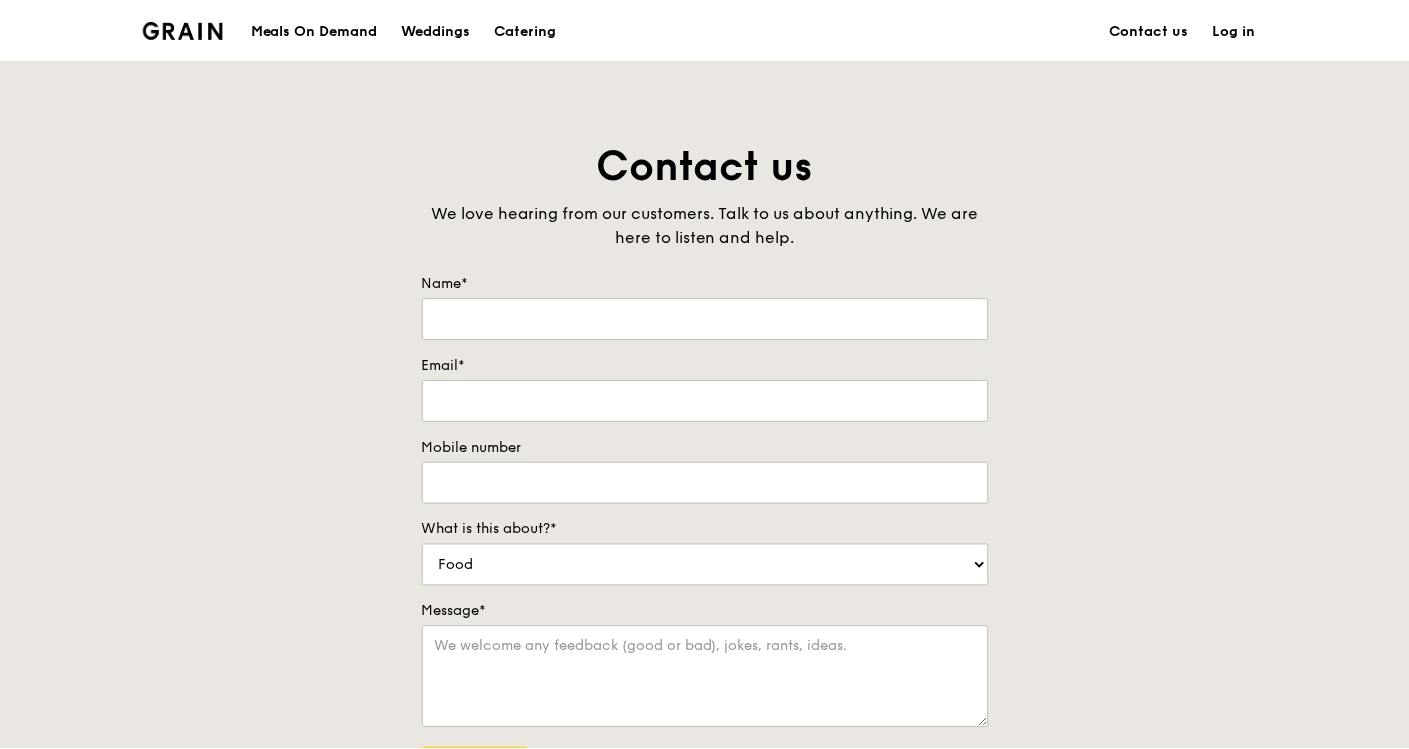scroll, scrollTop: 584, scrollLeft: 0, axis: vertical 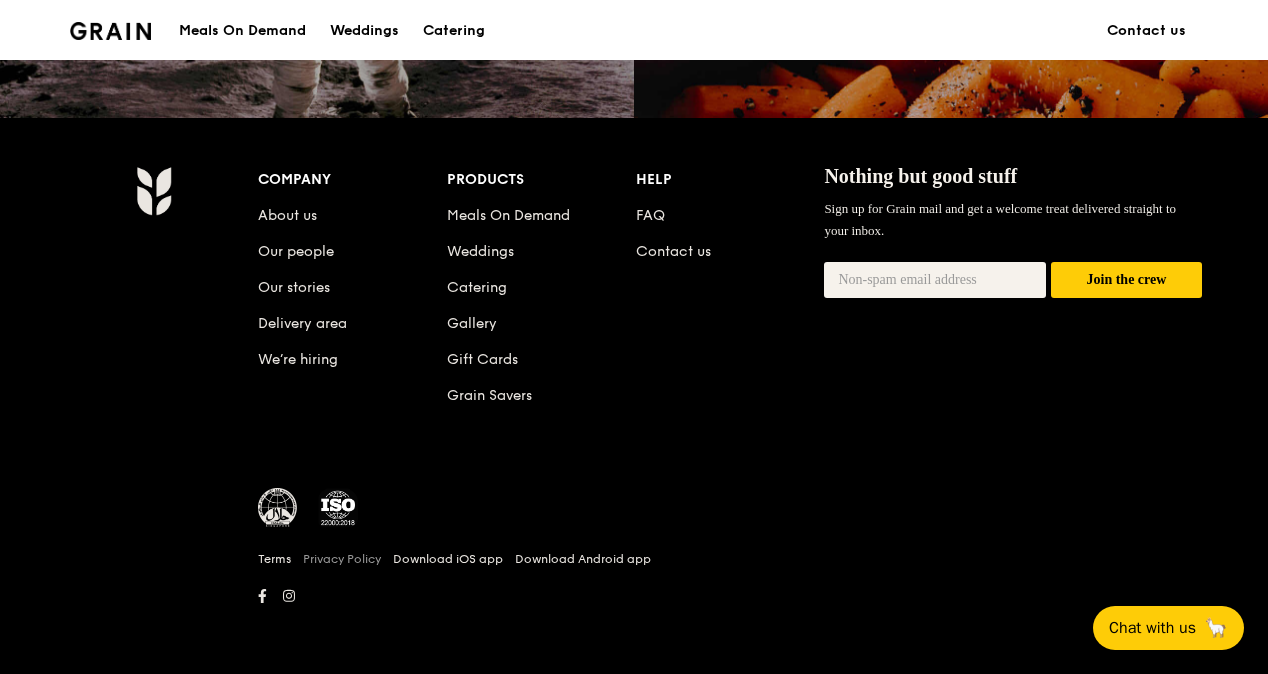 click on "Privacy Policy" at bounding box center [342, 559] 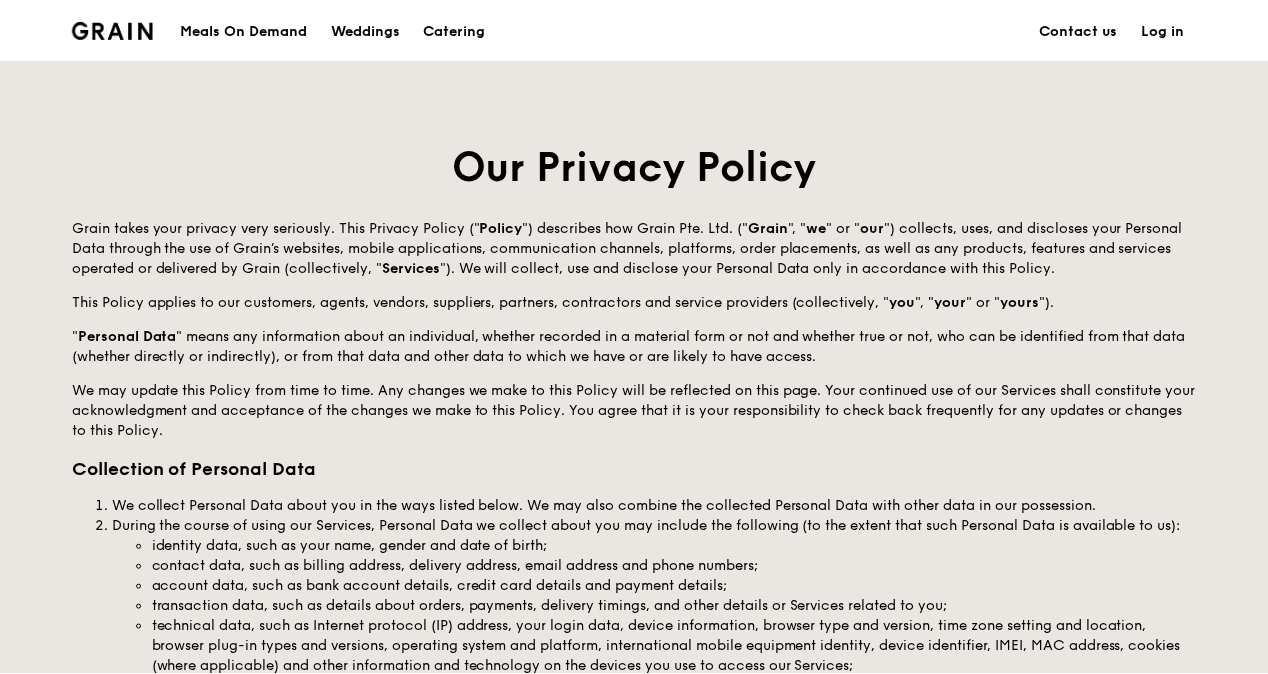 scroll, scrollTop: 0, scrollLeft: 0, axis: both 